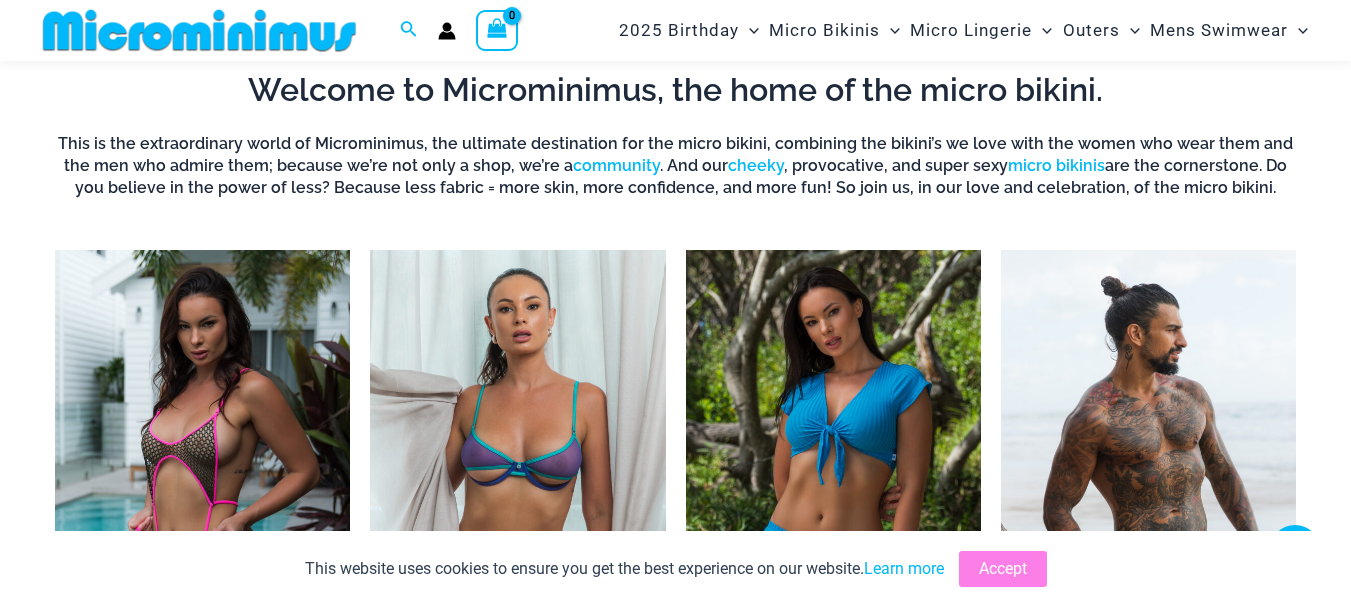 scroll, scrollTop: 716, scrollLeft: 0, axis: vertical 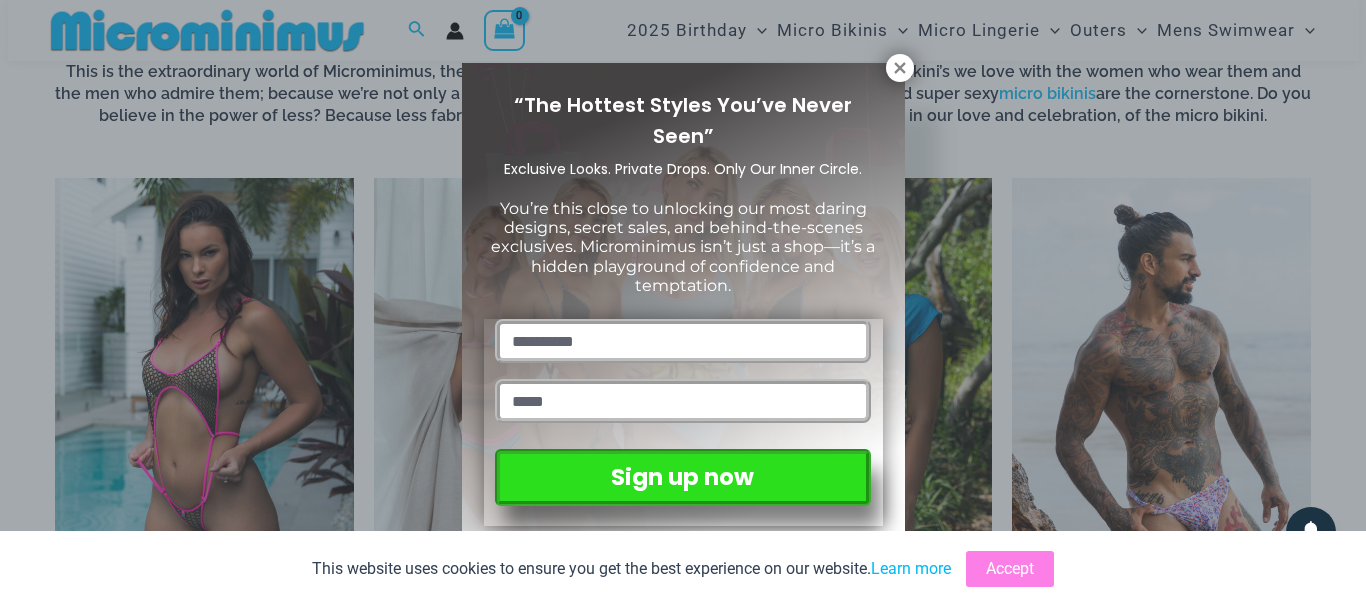 click on "“The Hottest Styles You’ve Never Seen” Exclusive Looks. Private Drops. Only Our Inner Circle. You’re this close to unlocking our most daring designs, secret sales, and behind-the-scenes exclusives. Microminimus isn’t just a shop—it’s a hidden playground of confidence and temptation. Sign up now" at bounding box center [683, 303] 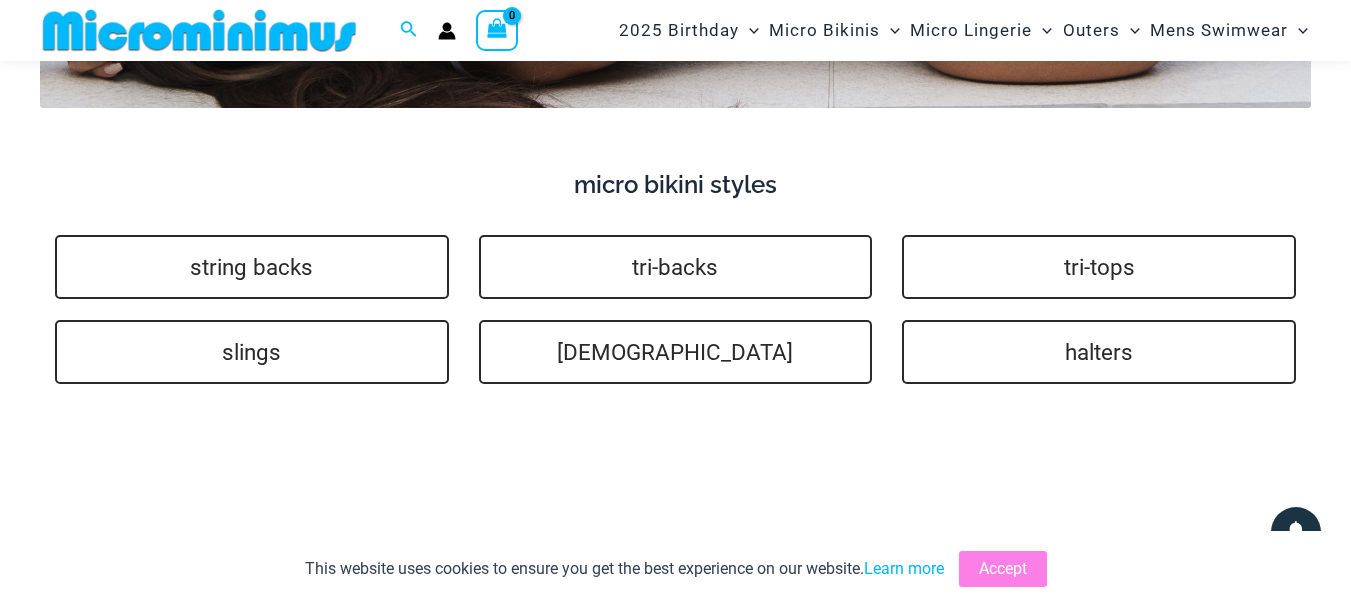 scroll, scrollTop: 3756, scrollLeft: 0, axis: vertical 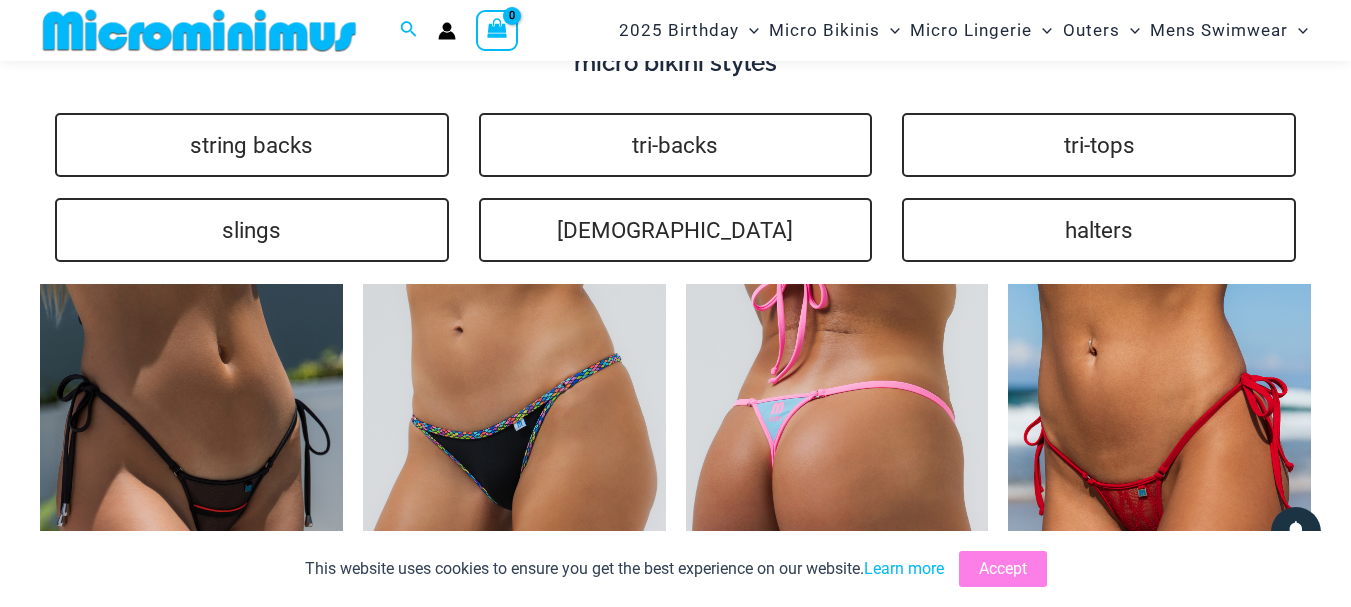 click at bounding box center [837, 511] 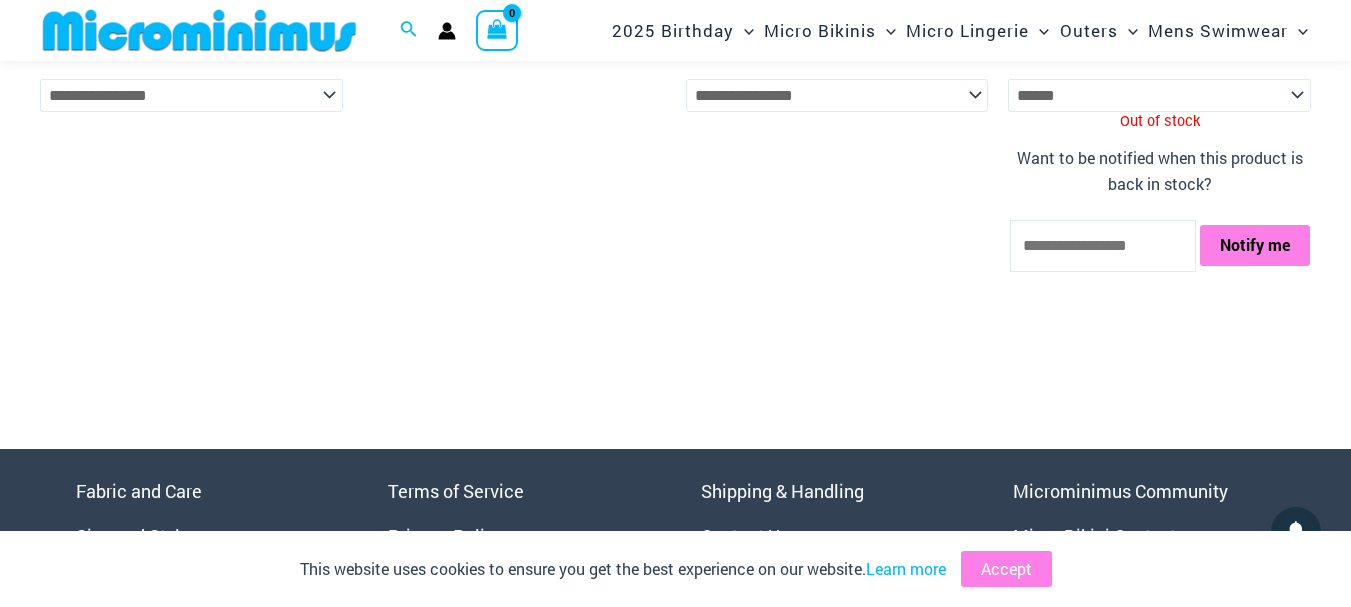 scroll, scrollTop: 6573, scrollLeft: 0, axis: vertical 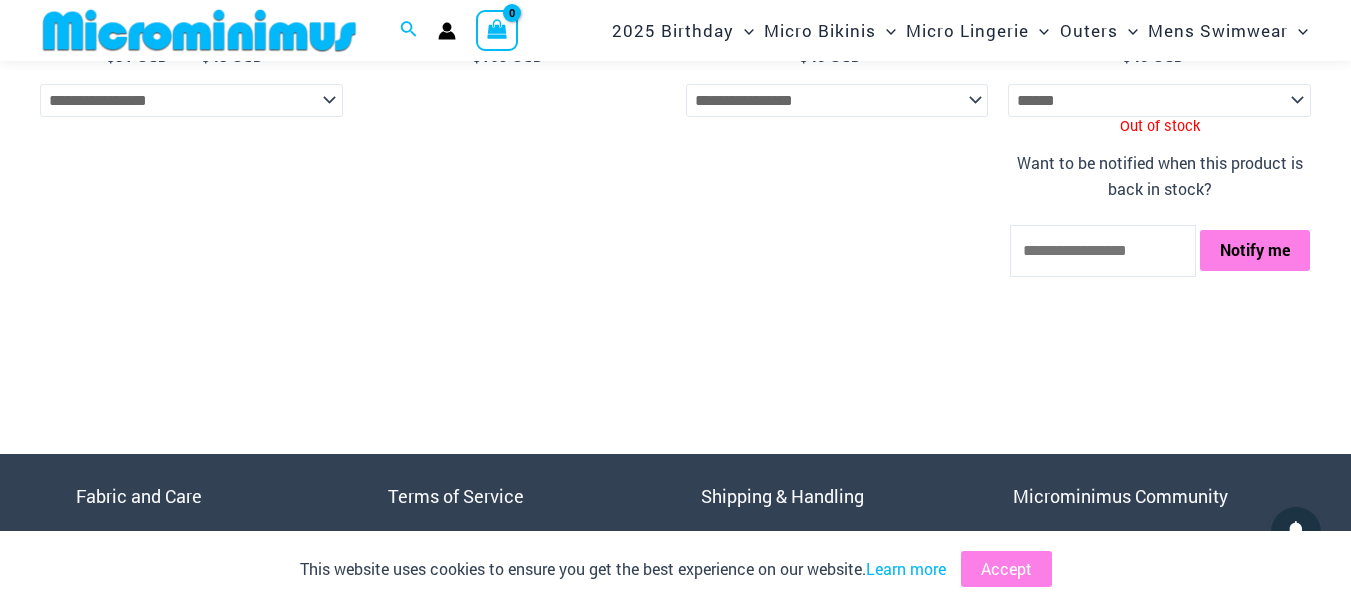 click on "**********" 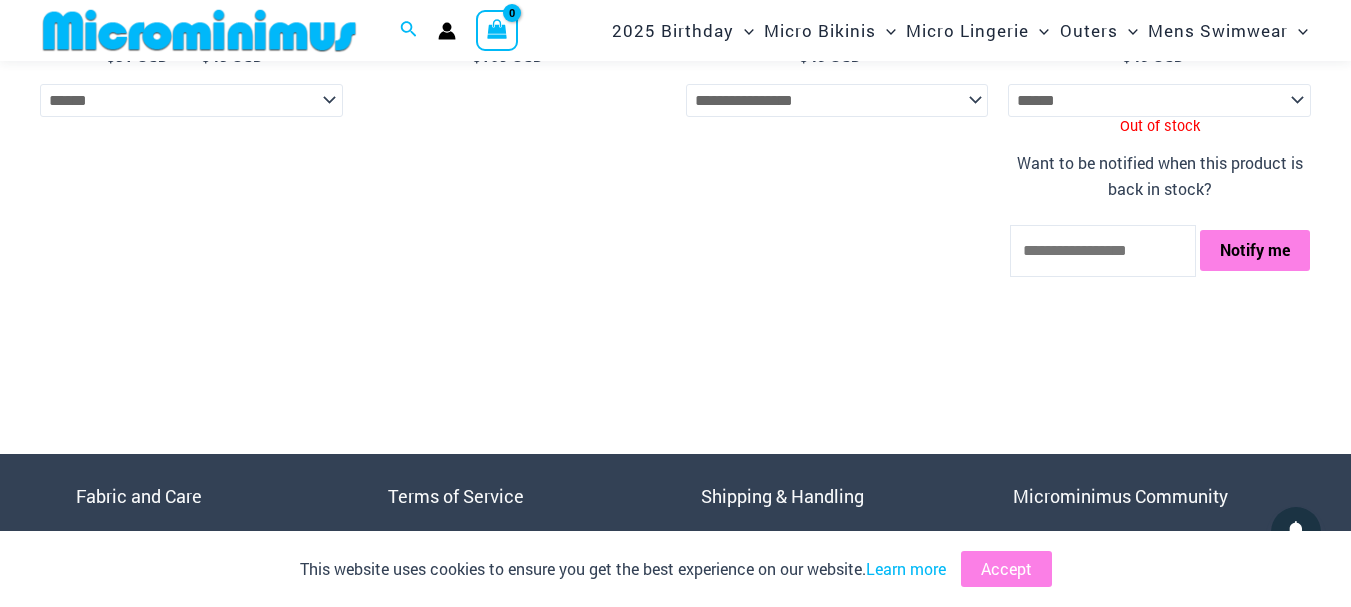 click on "**********" 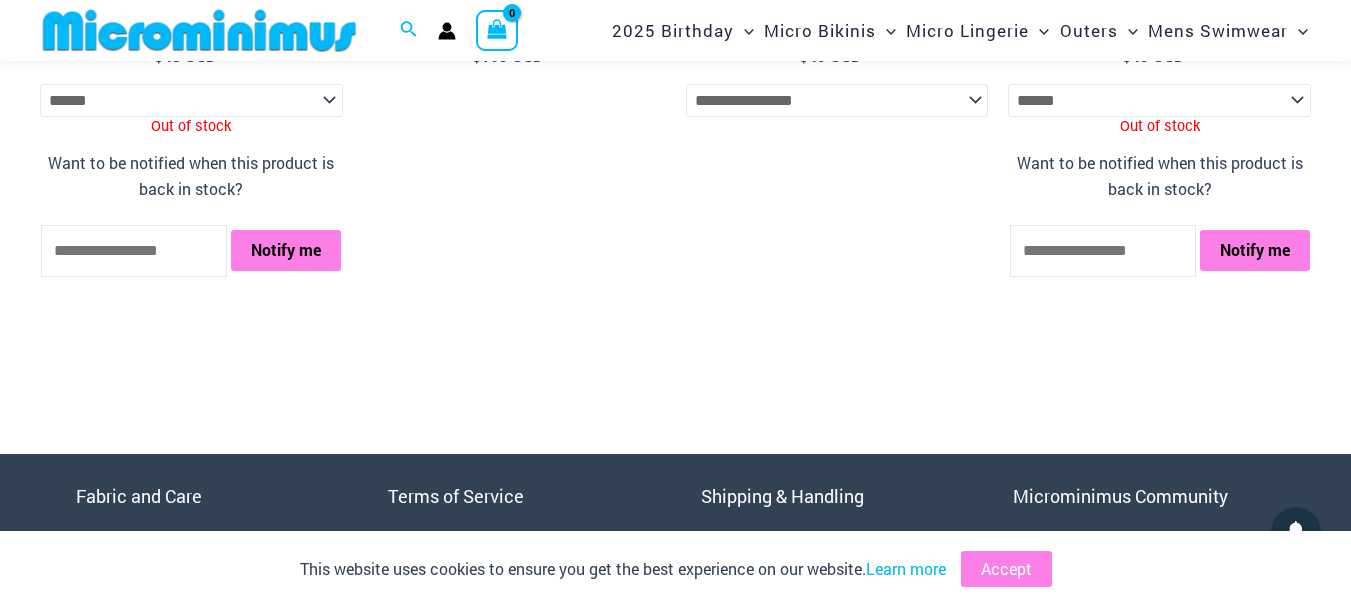 click on "**********" 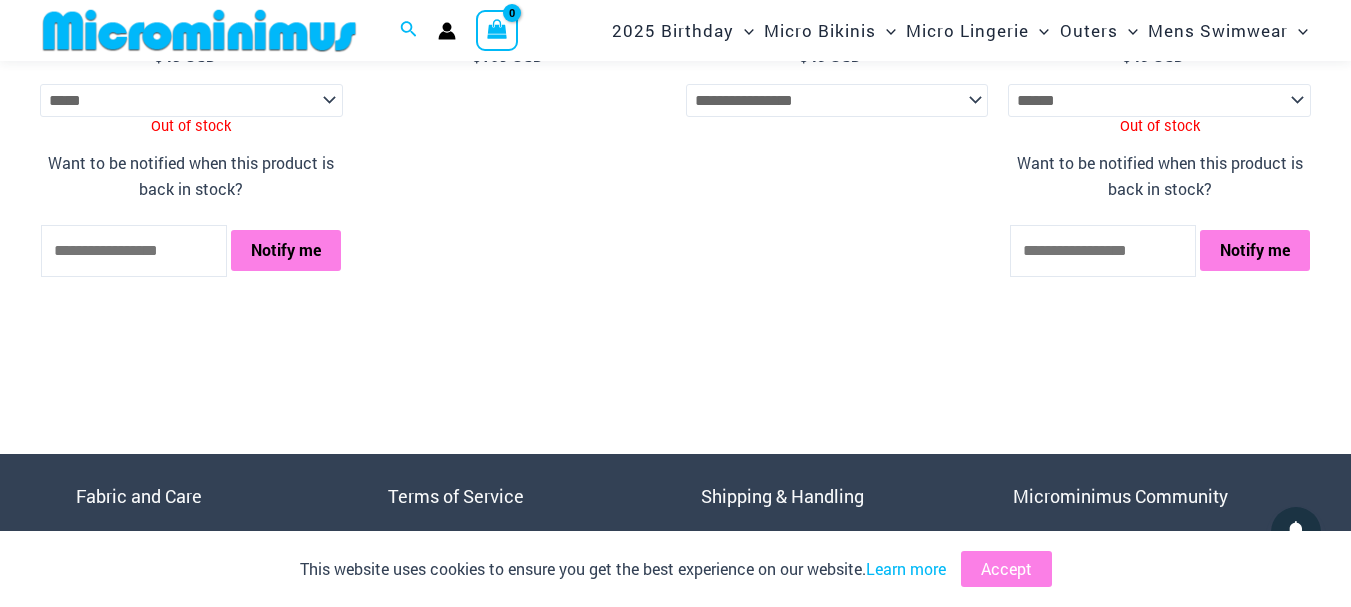 click on "**********" 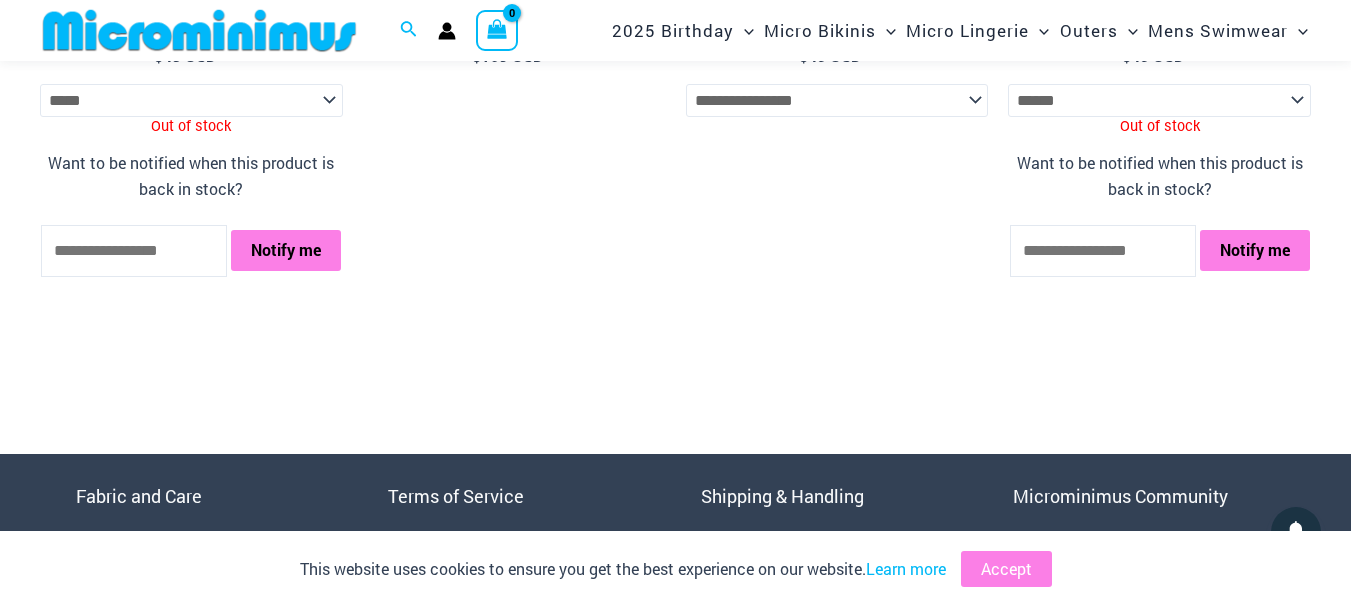 select on "*****" 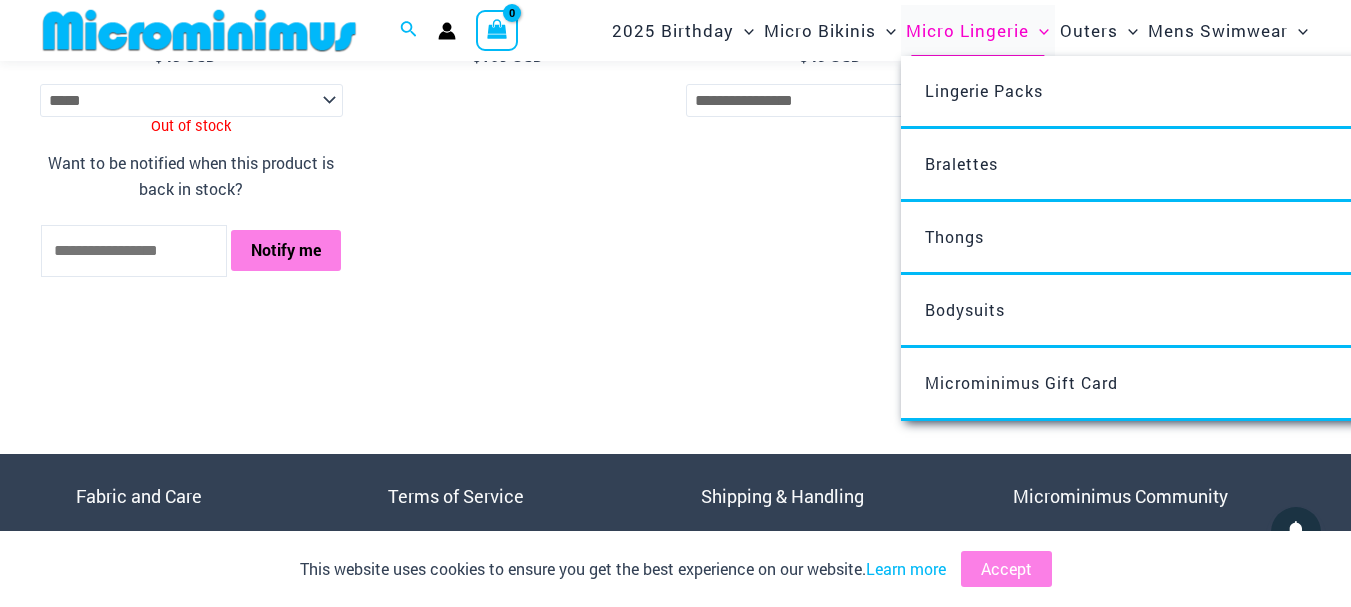 click on "Micro Lingerie" at bounding box center [967, 30] 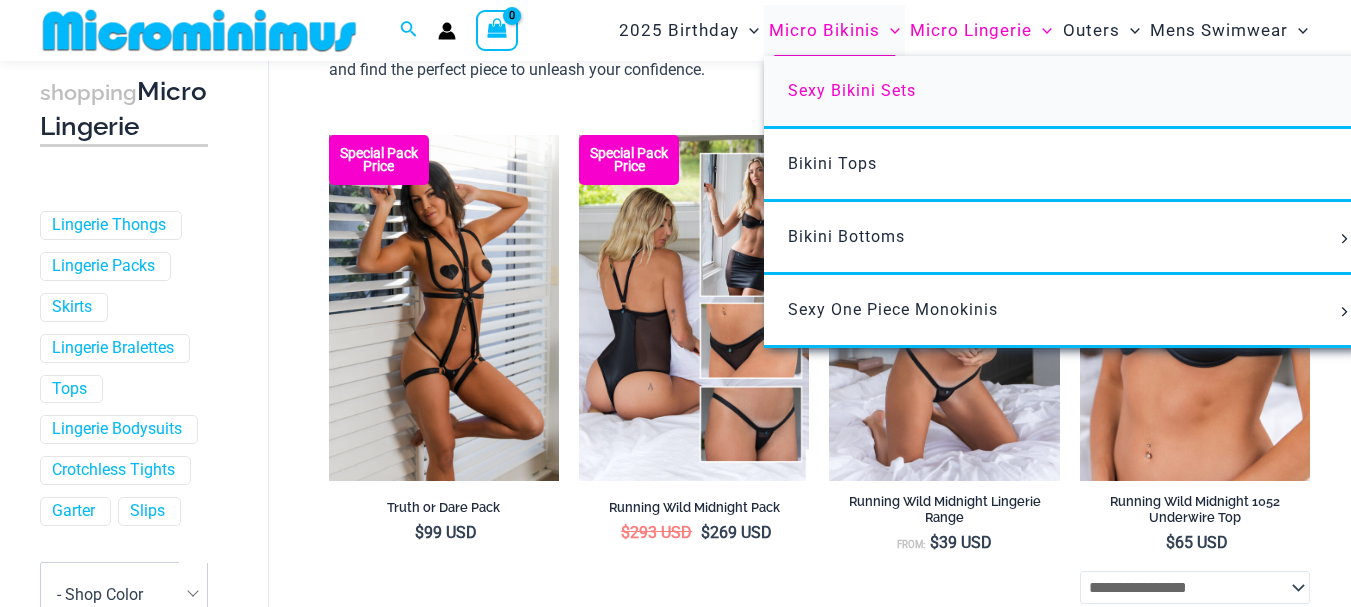 scroll, scrollTop: 200, scrollLeft: 0, axis: vertical 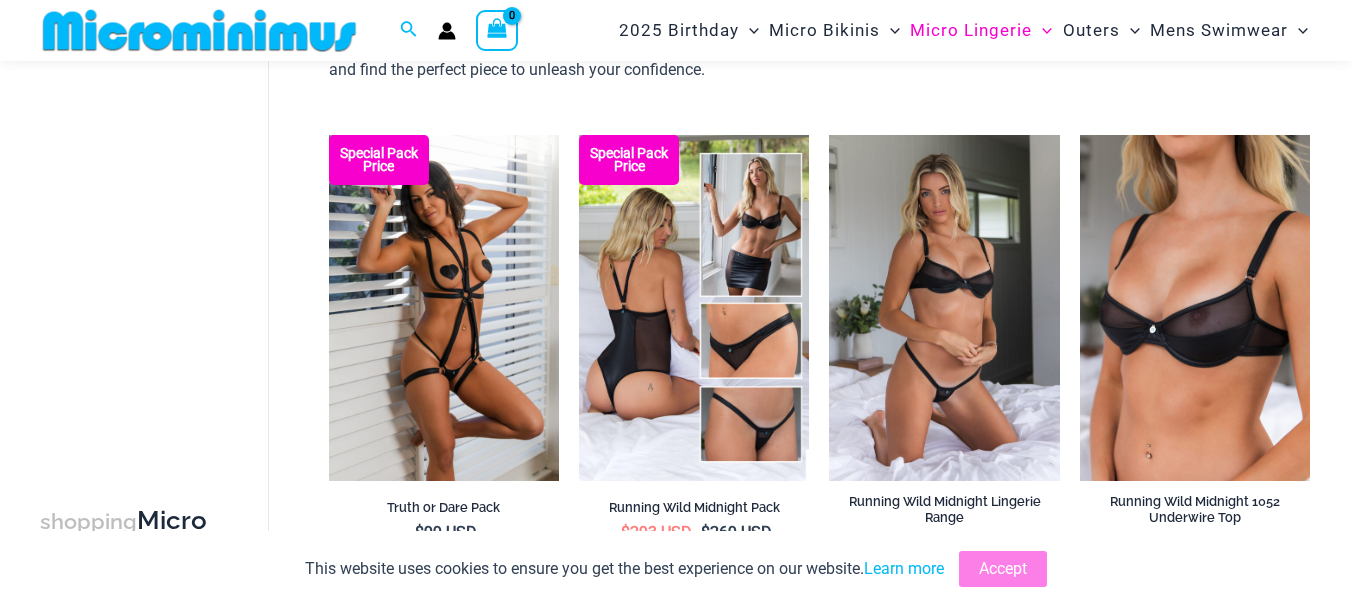click on "Home  »  Micro Lingerie
Seduction meets confidence with Microminimus micro lingerie. Designed for those who embrace their bold, unapologetic side, our collection features ultra-flattering cuts, premium fabrics, and barely-there designs that celebrate every curve. Whether you’re looking for something playful, daring, or irresistibly seductive, our micro lingerie is crafted to make you feel as good as you look. Explore the collection and find the perfect piece to unleash your confidence.
Filters
Special Pack Price
Truth or Dare Pack
$ 99 USD
Special Pack Price
Running Wild Midnight Pack
$ 293 USD   Original price was: $293 USD. $ 269 USD
$" at bounding box center [789, 2147] 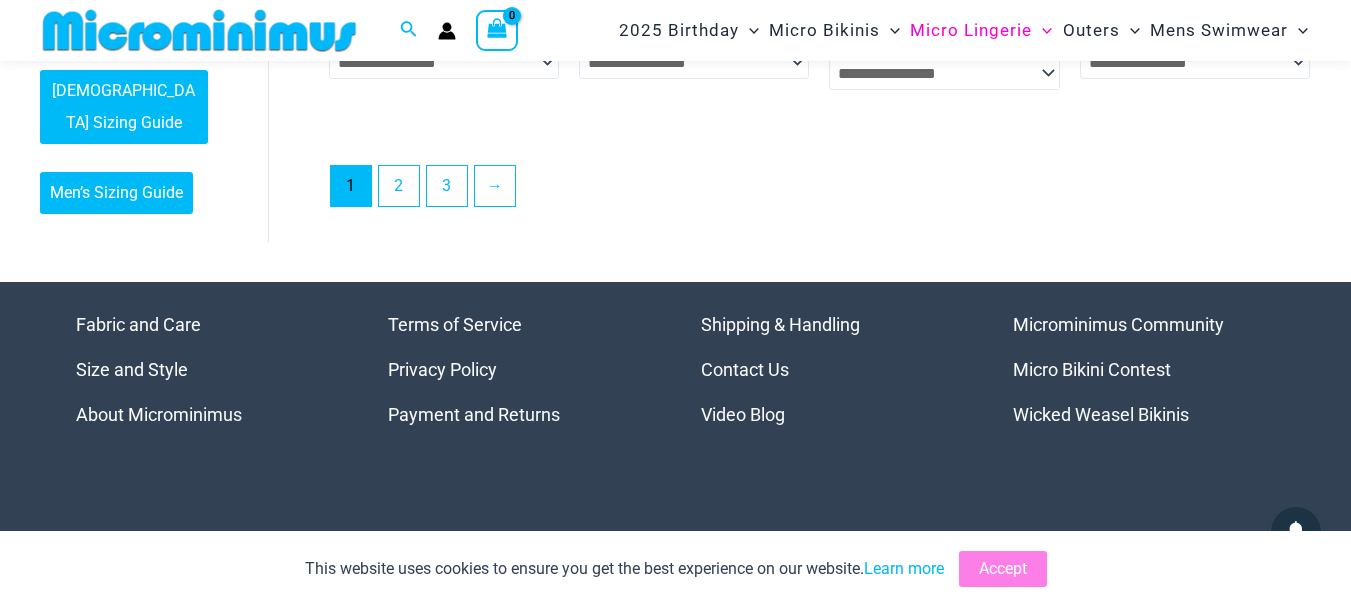 scroll, scrollTop: 4360, scrollLeft: 0, axis: vertical 